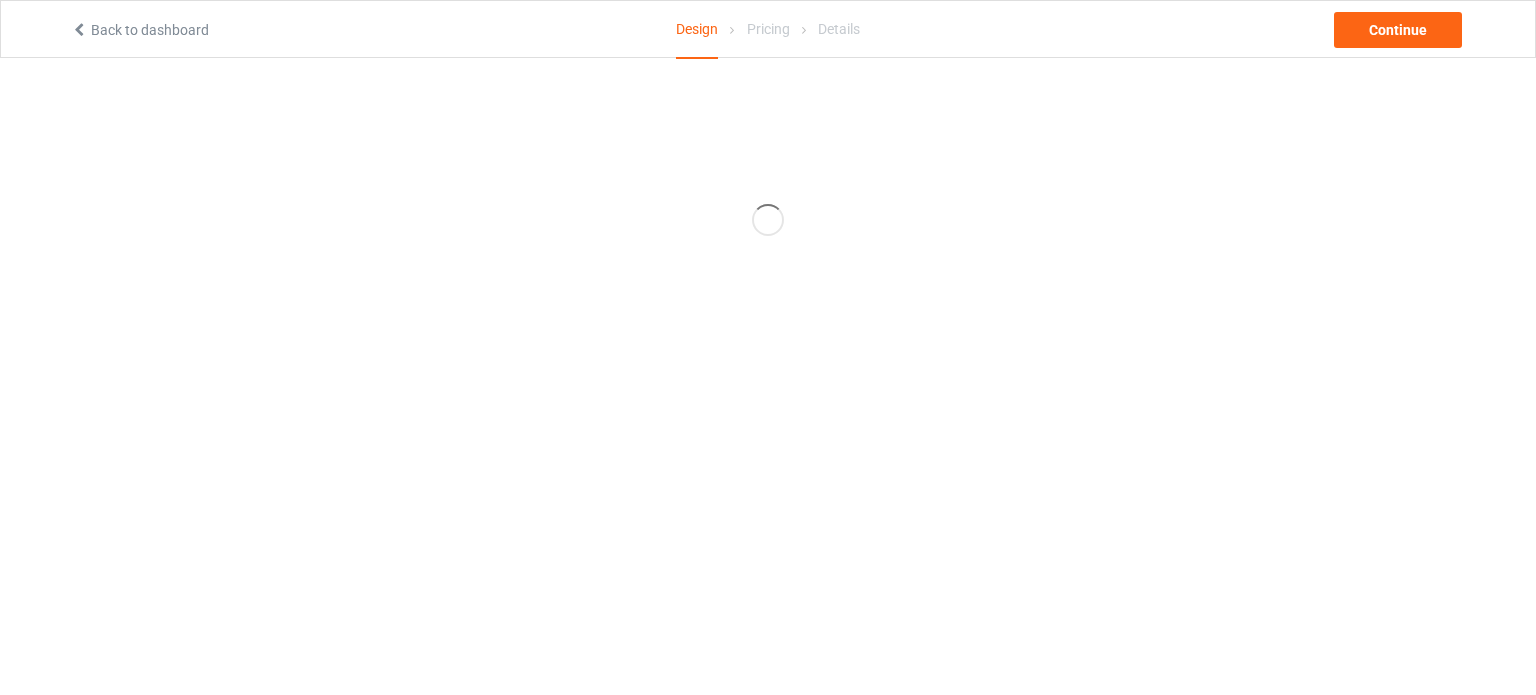 scroll, scrollTop: 0, scrollLeft: 0, axis: both 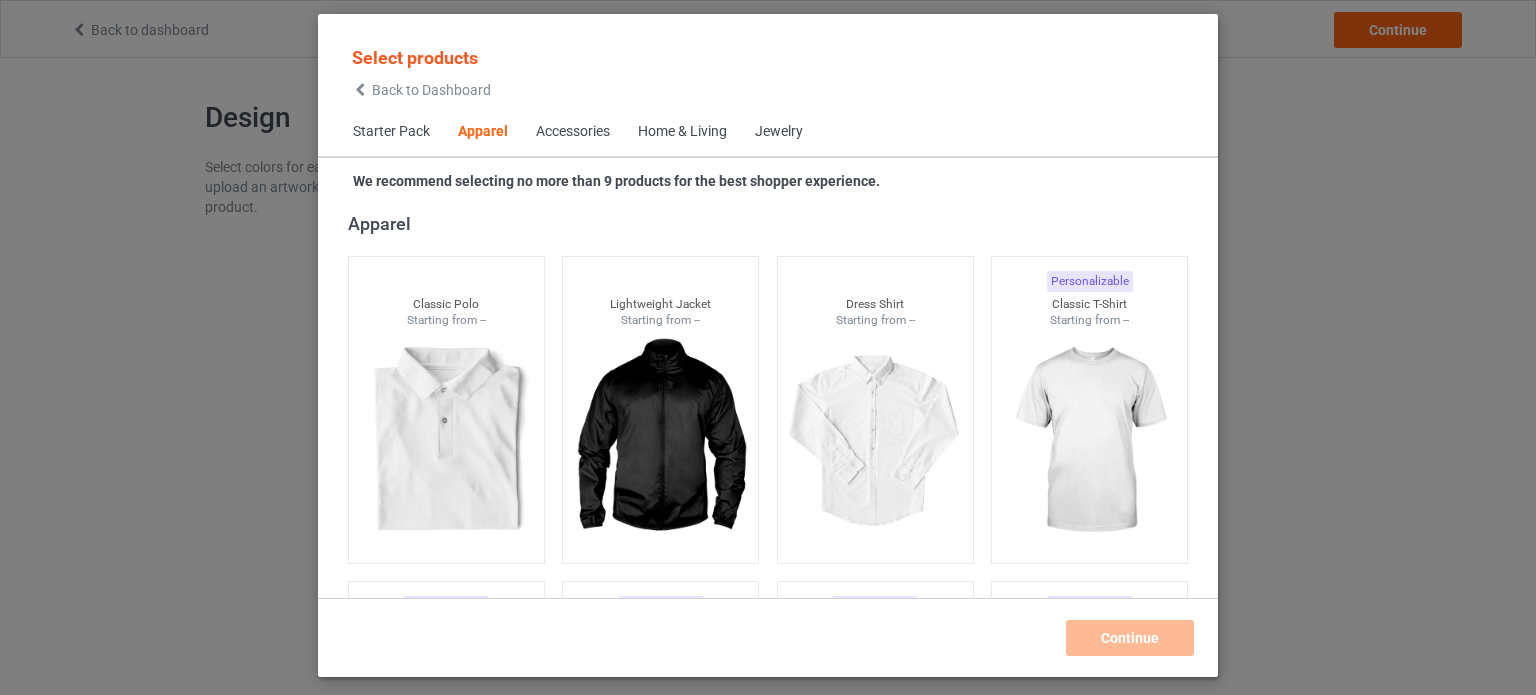 click on "Accessories" at bounding box center [573, 132] 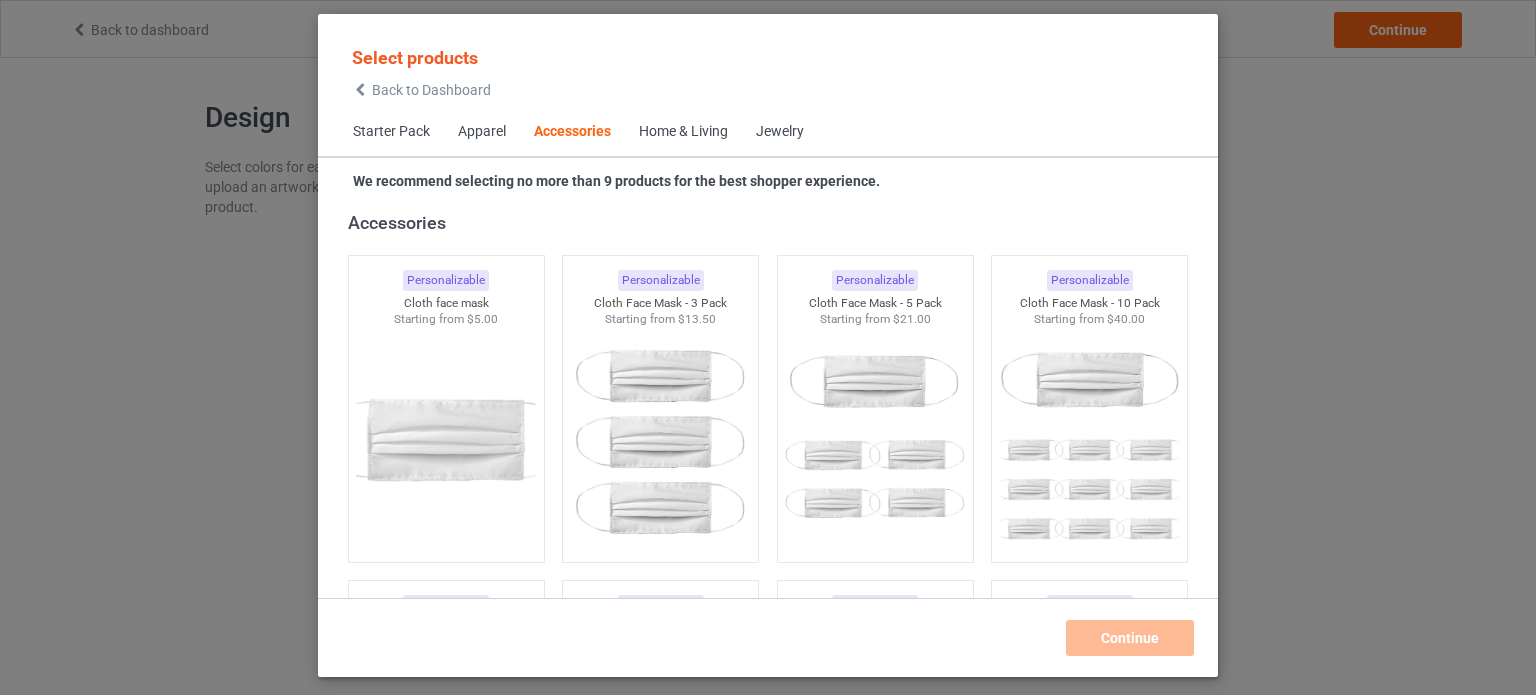 click on "Home & Living" at bounding box center [683, 132] 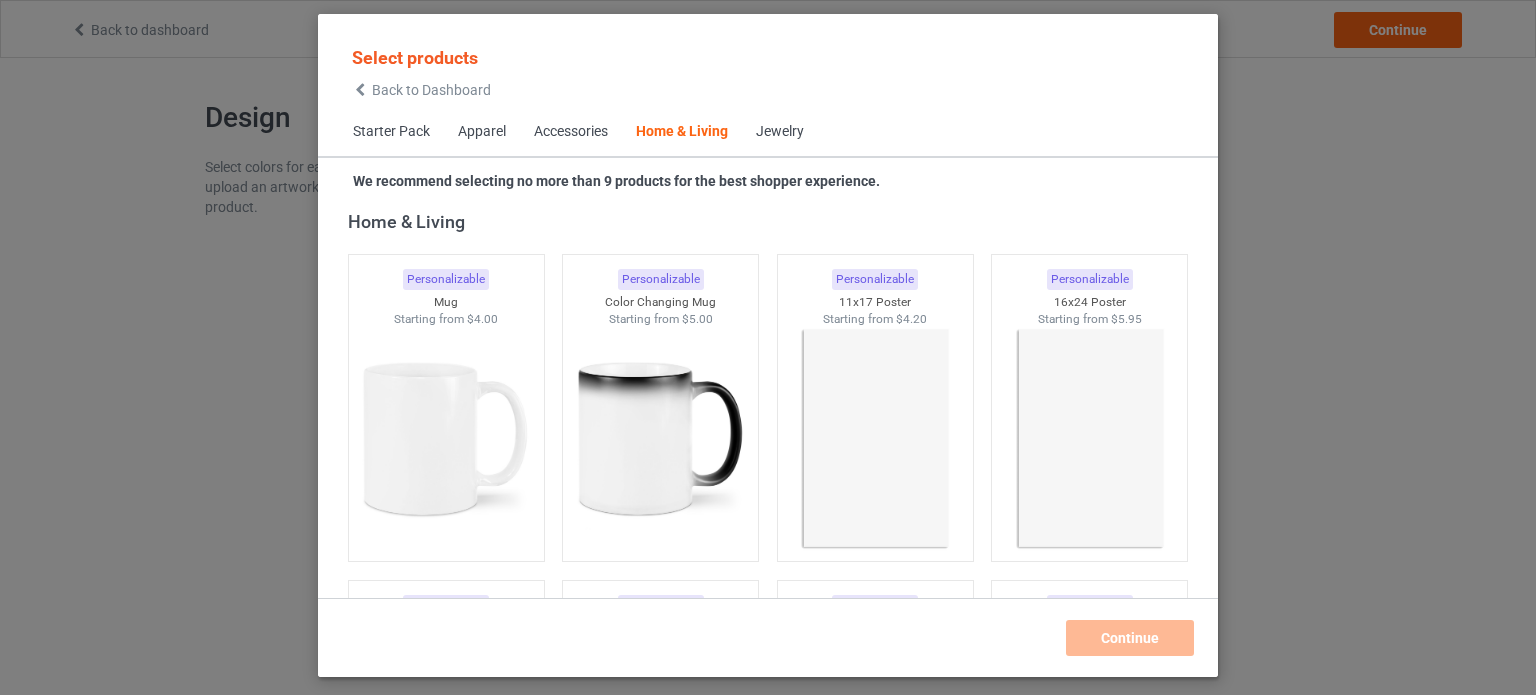 click on "Jewelry" at bounding box center (780, 132) 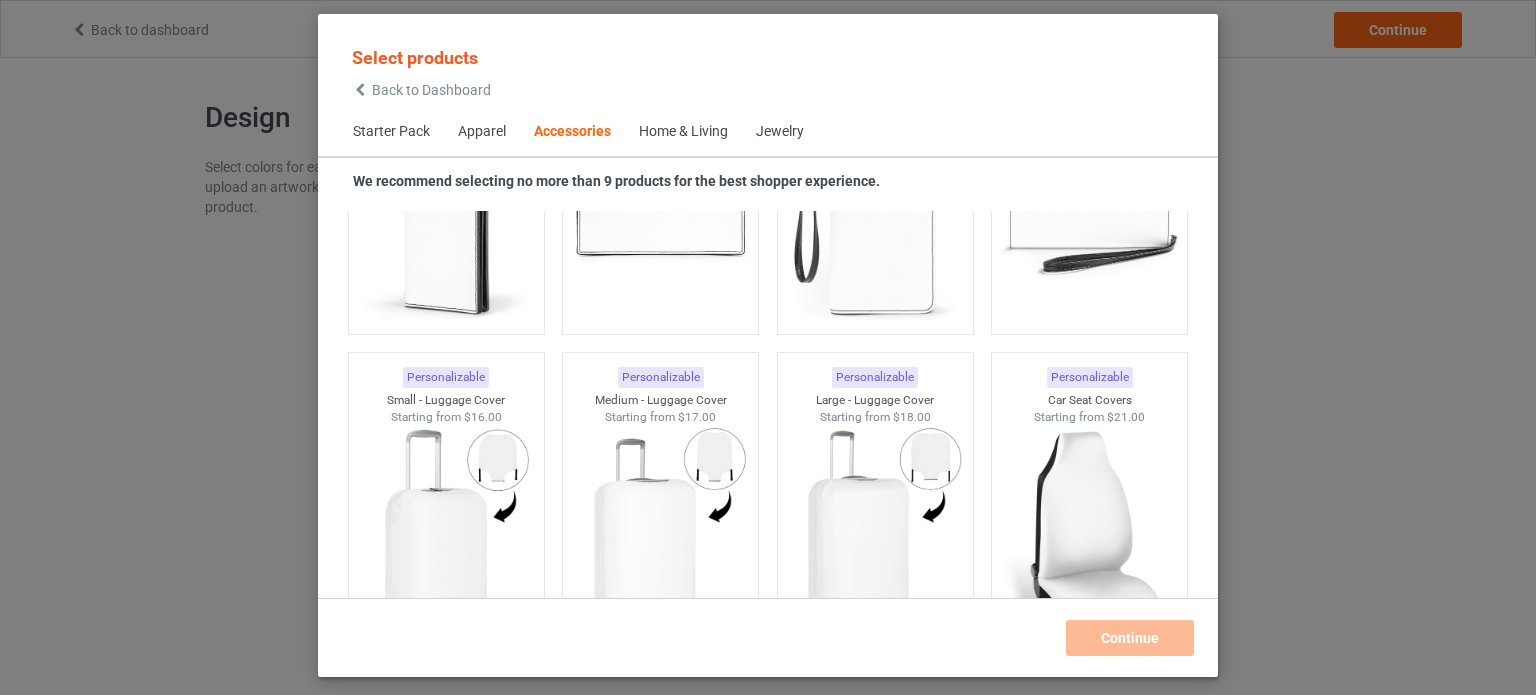 scroll, scrollTop: 8394, scrollLeft: 0, axis: vertical 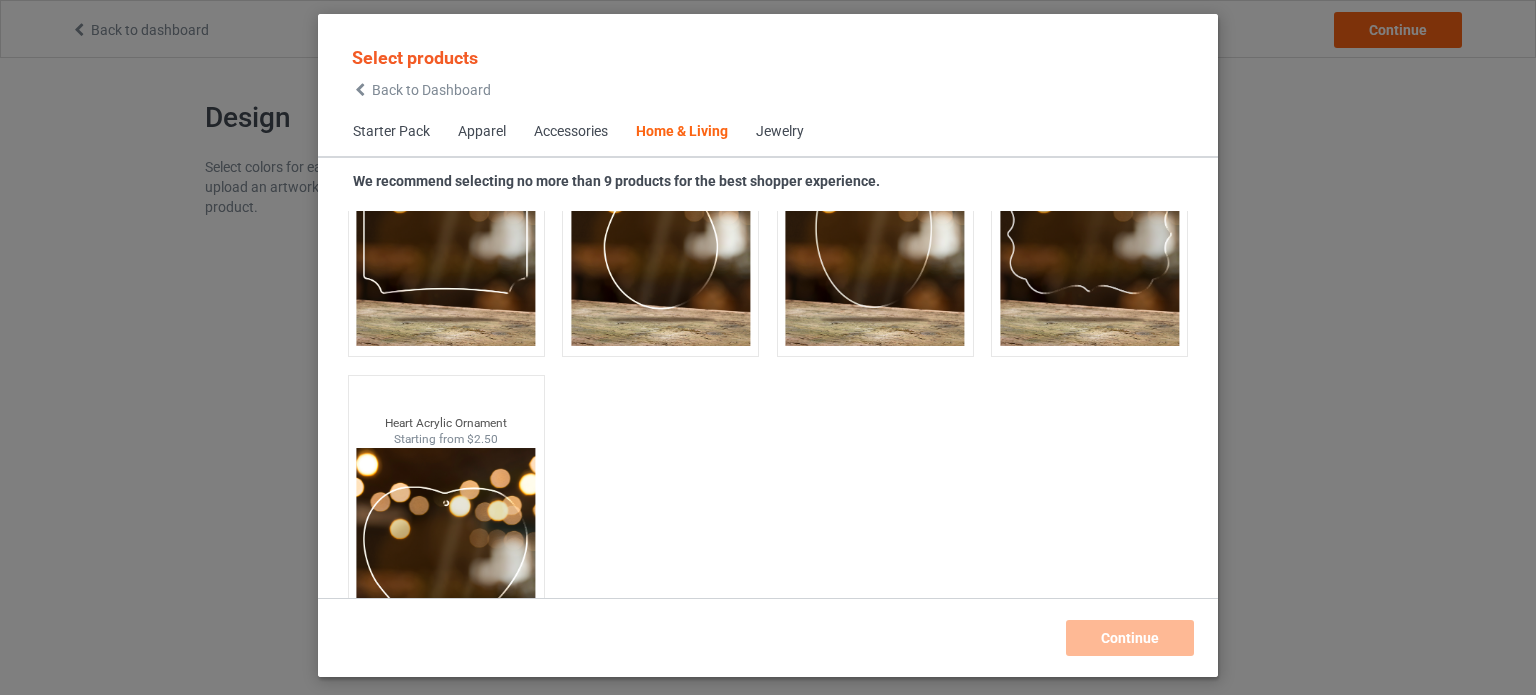 click on "Starter Pack" at bounding box center [391, 132] 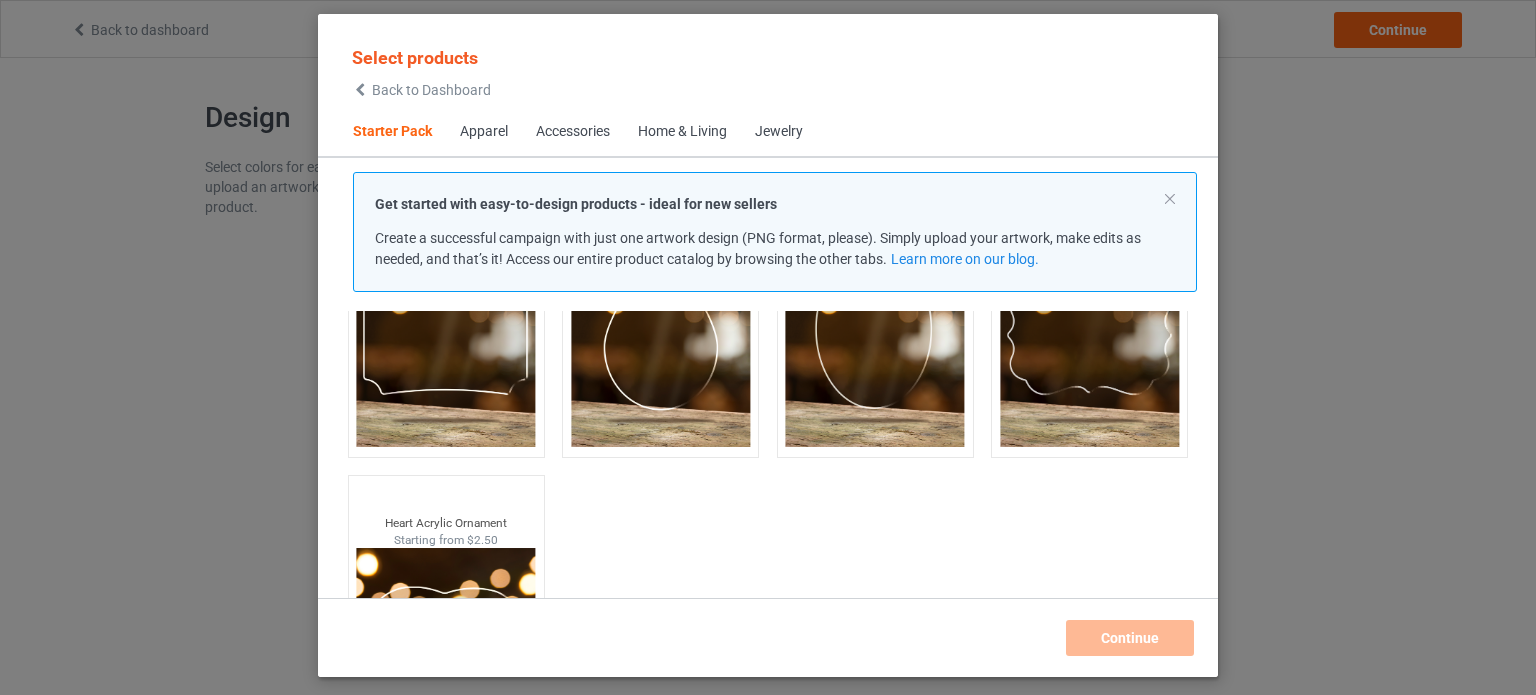 scroll, scrollTop: 26, scrollLeft: 0, axis: vertical 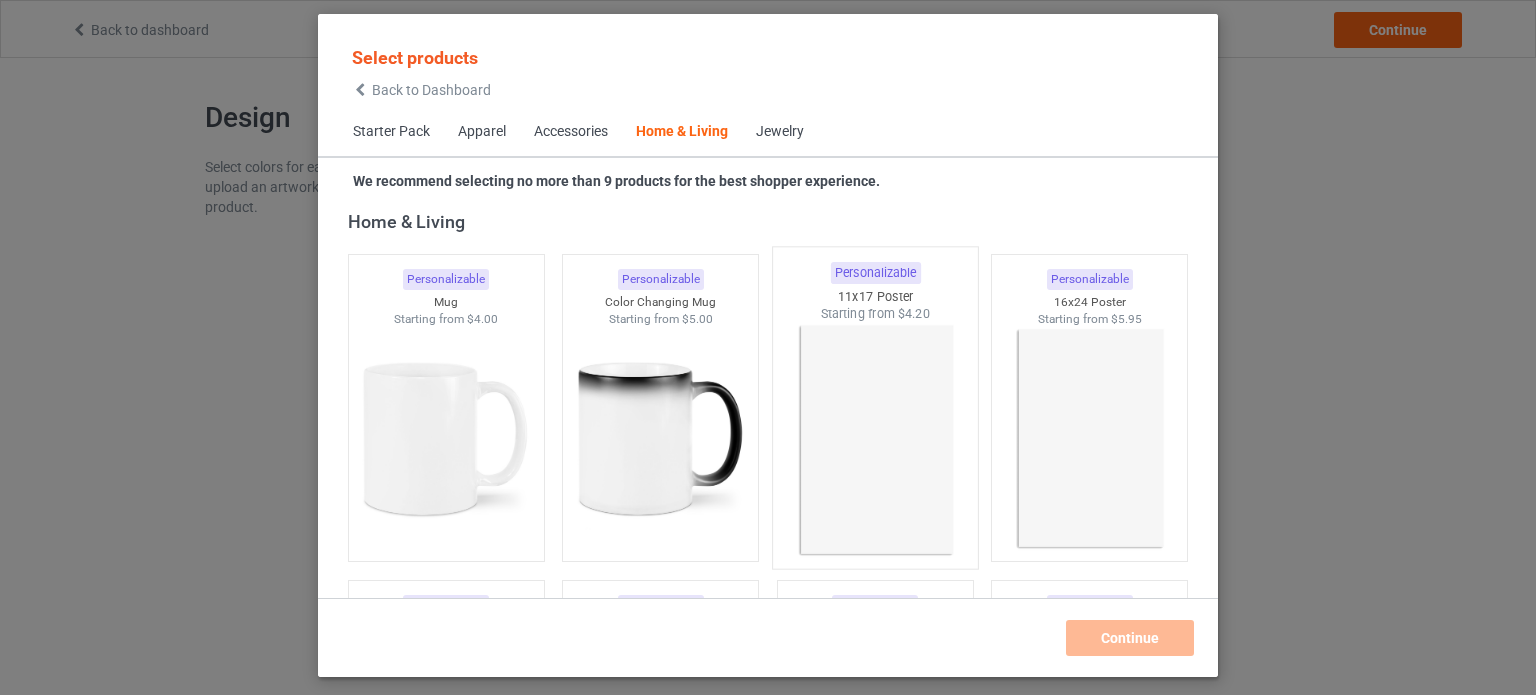 click at bounding box center [875, 440] 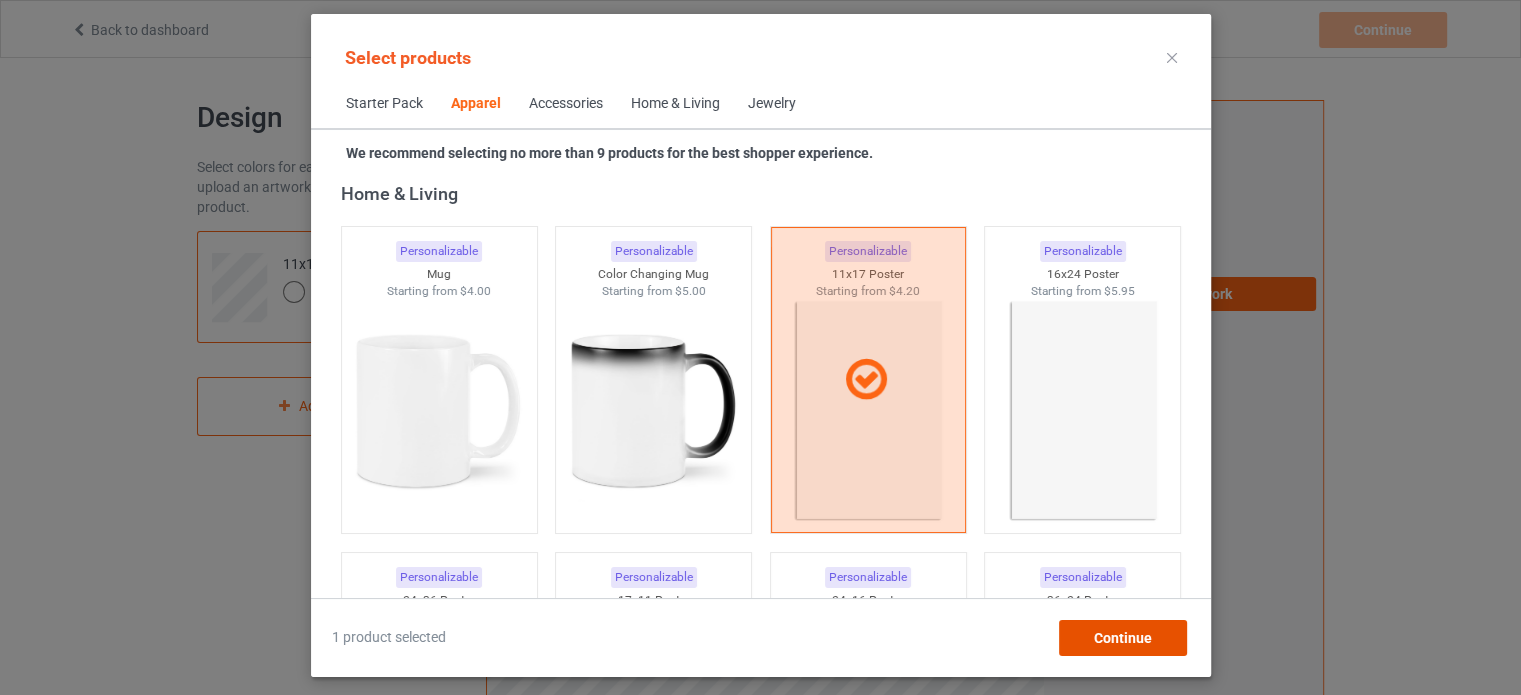 click on "Continue" at bounding box center [1122, 638] 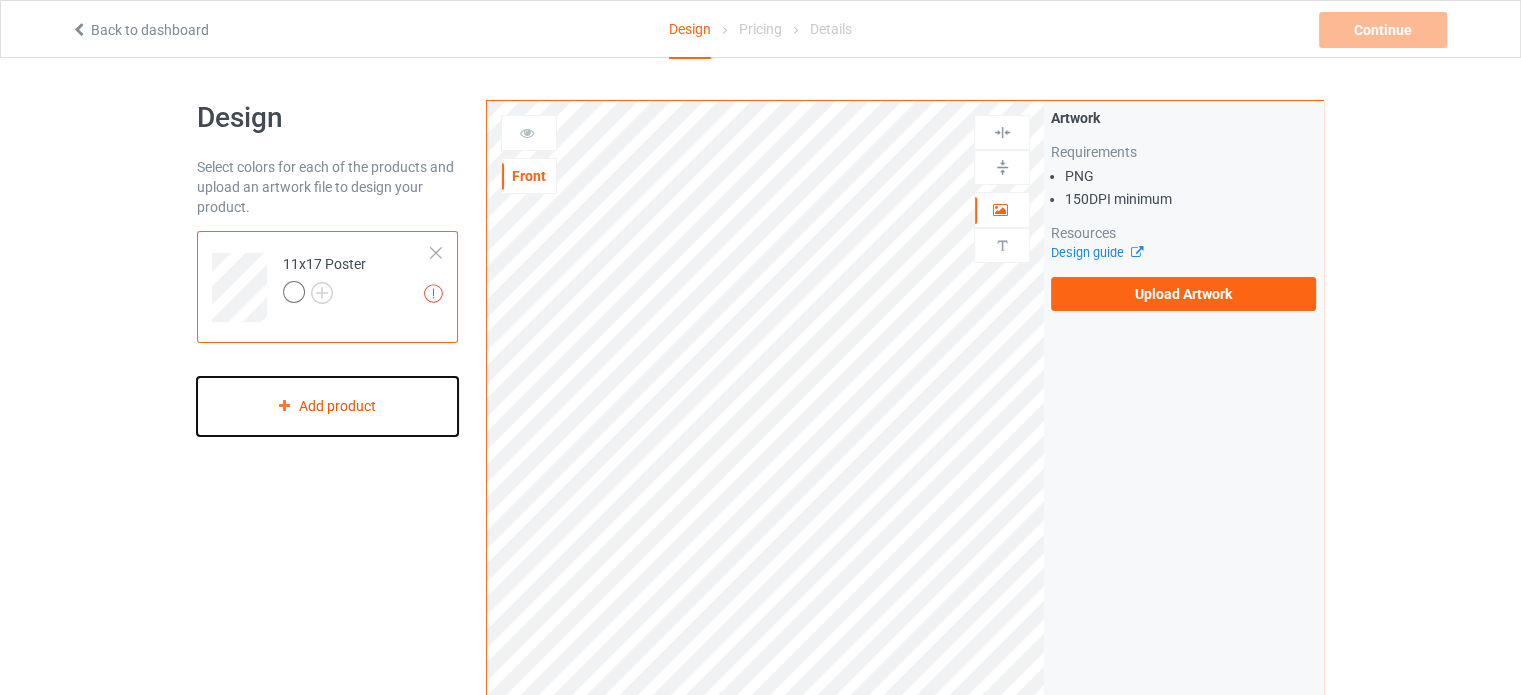 click on "Add product" at bounding box center (327, 406) 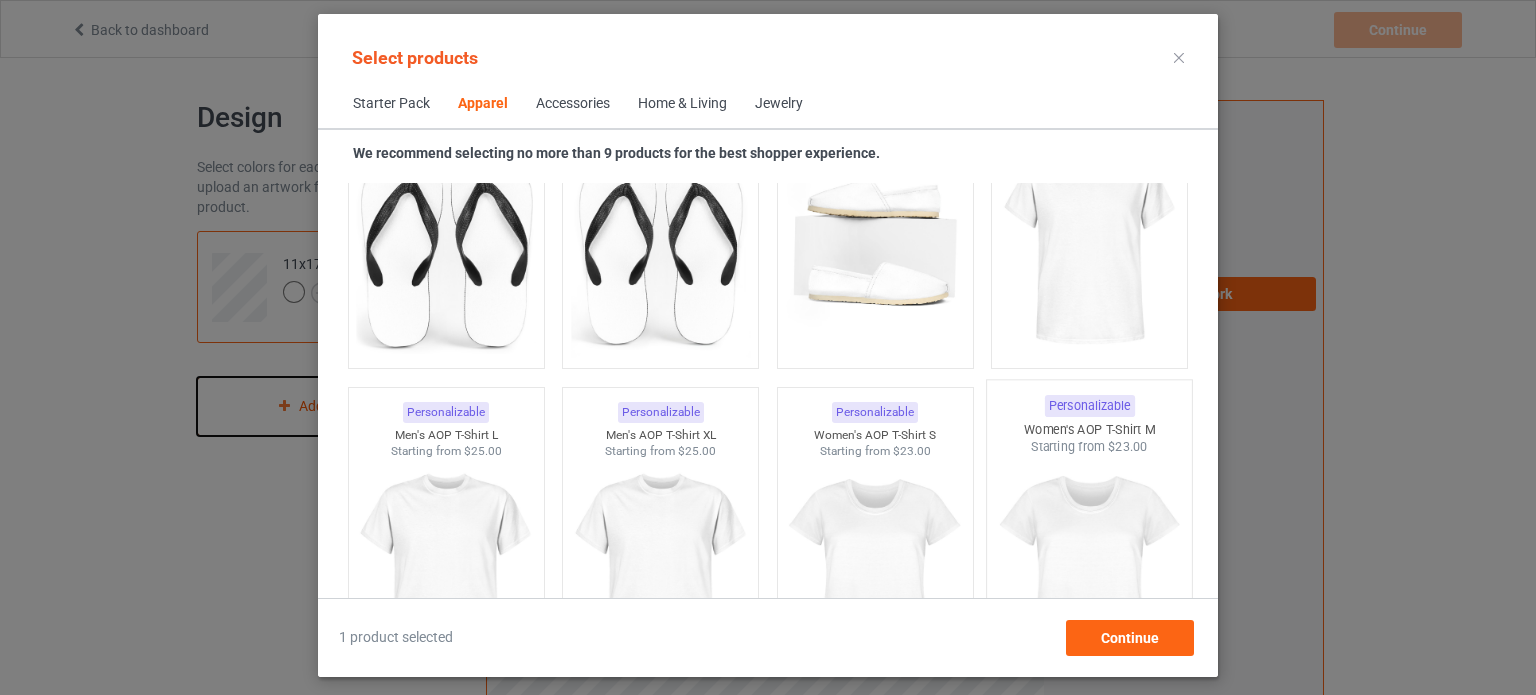 scroll, scrollTop: 3544, scrollLeft: 0, axis: vertical 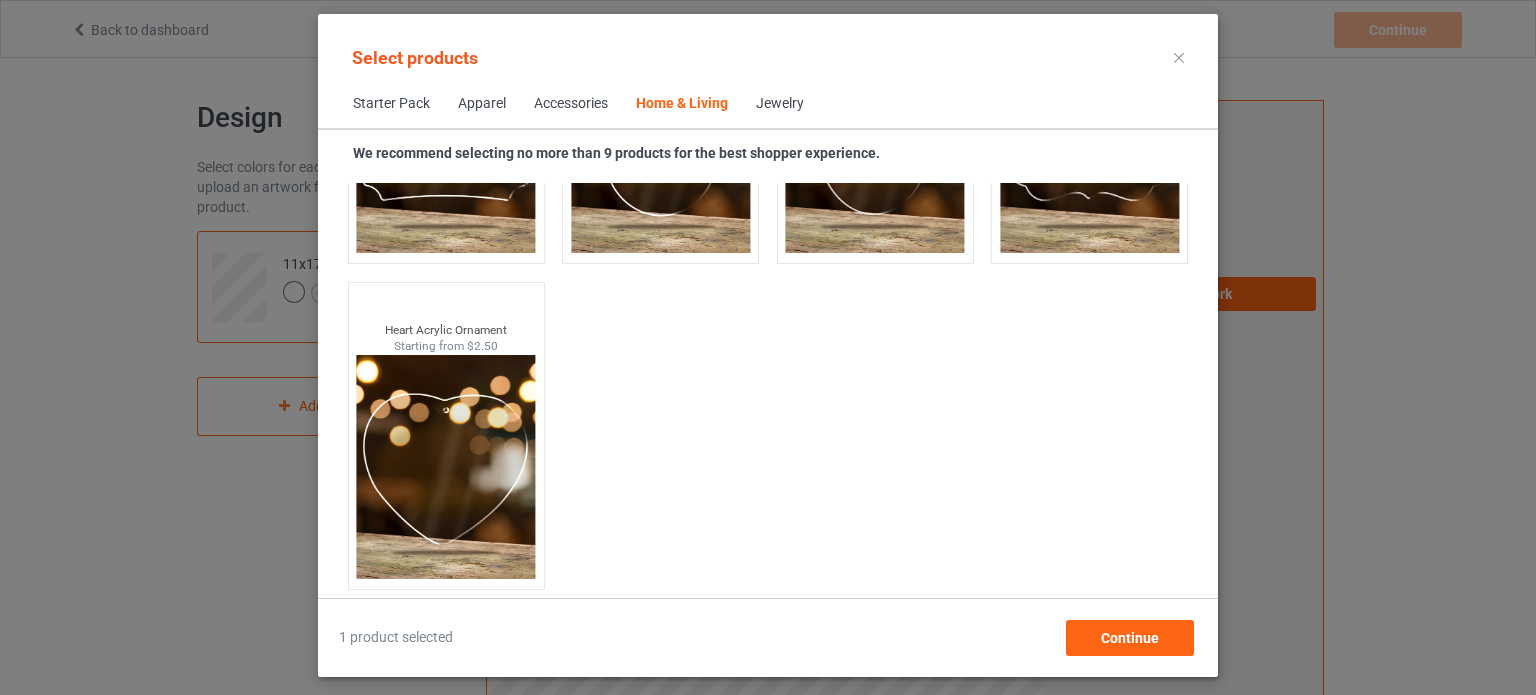 click at bounding box center (1179, 58) 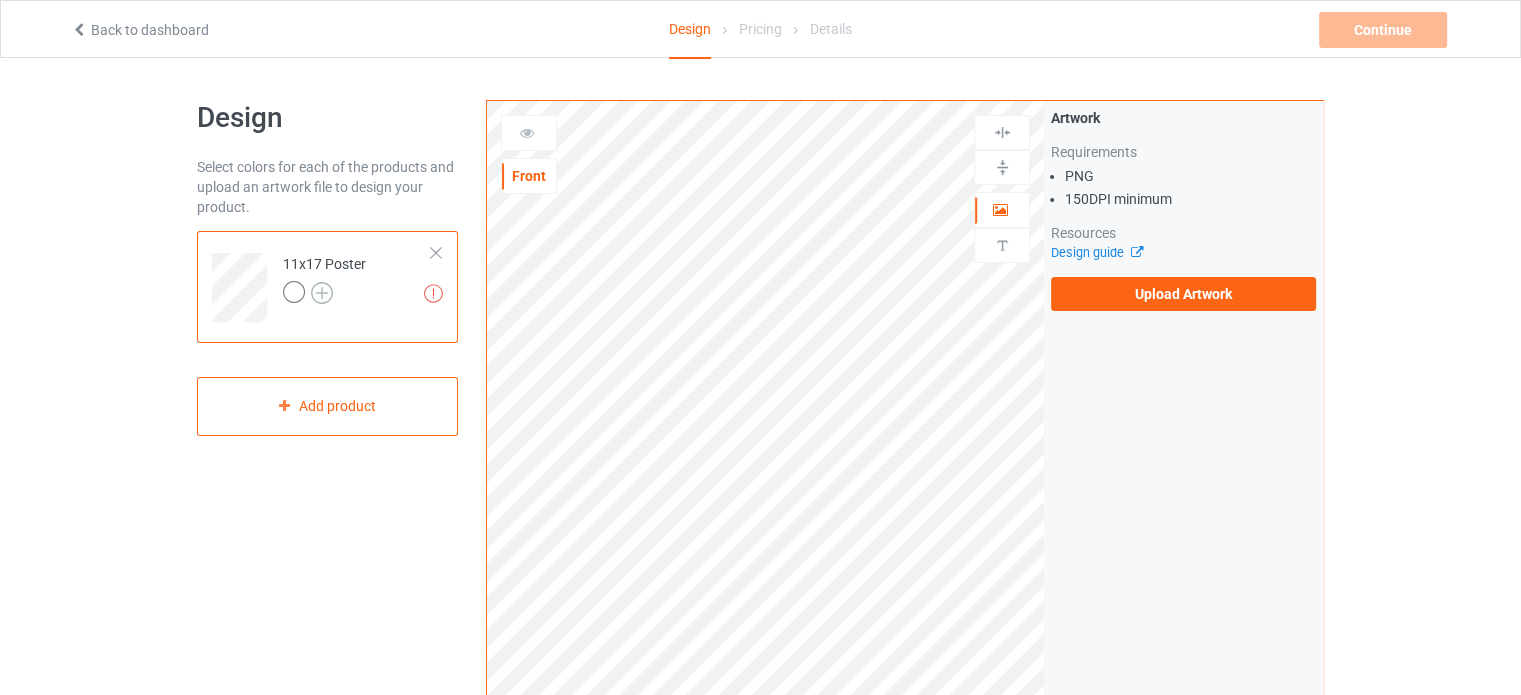 click at bounding box center [322, 293] 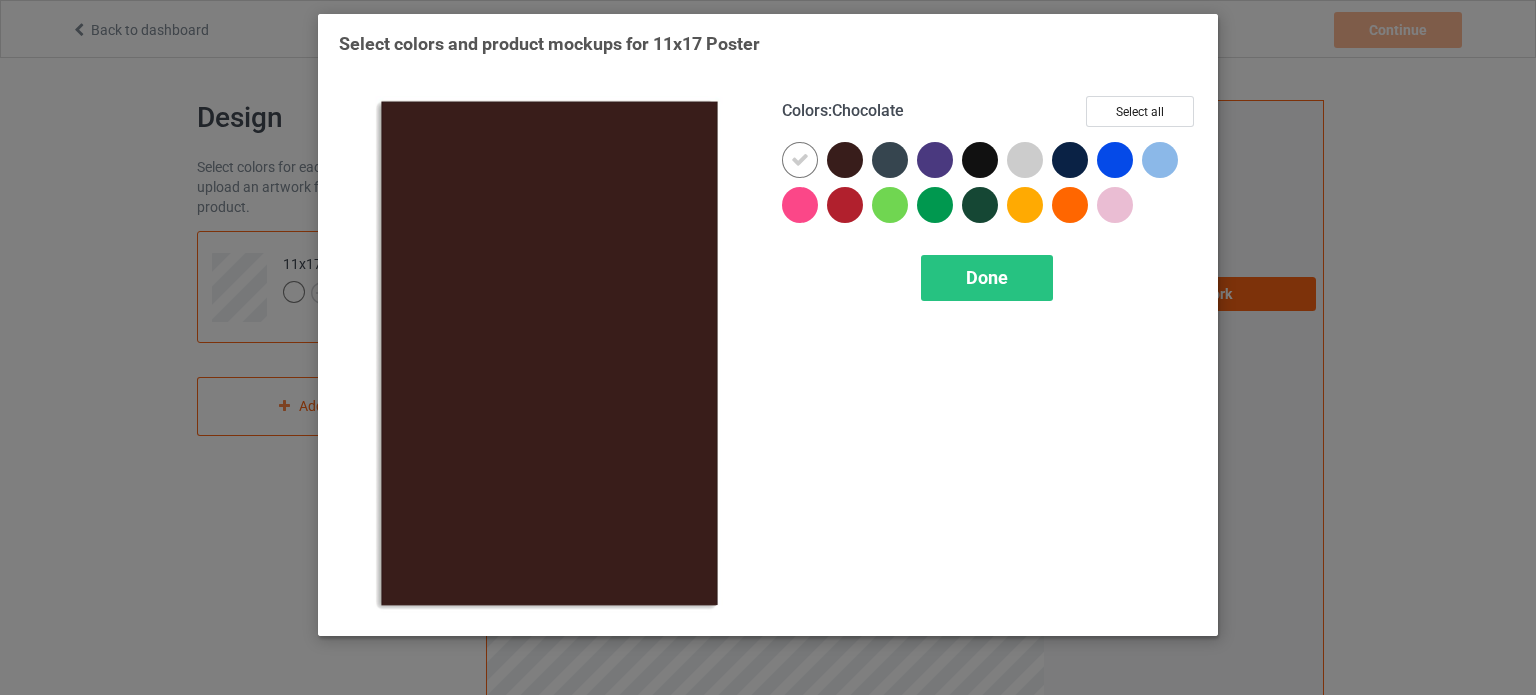 click at bounding box center [845, 160] 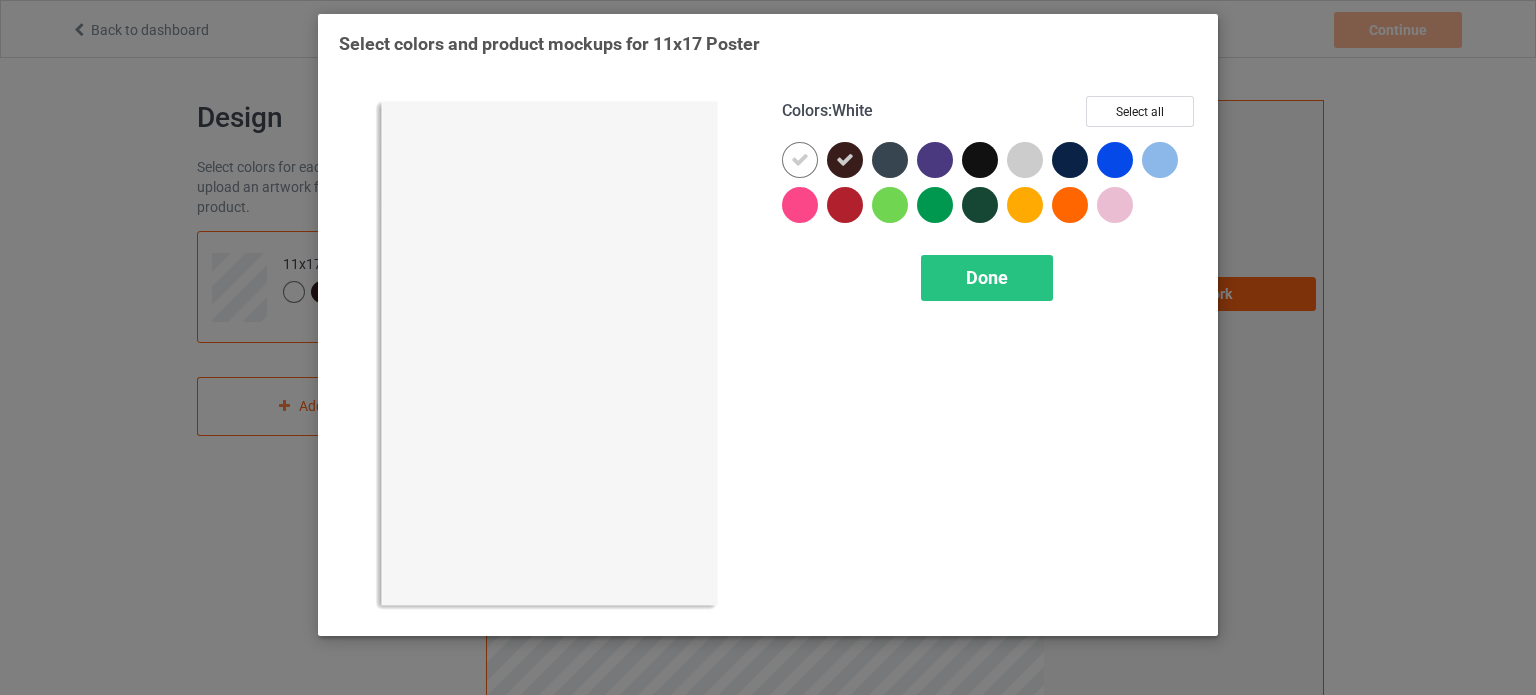 click at bounding box center [800, 160] 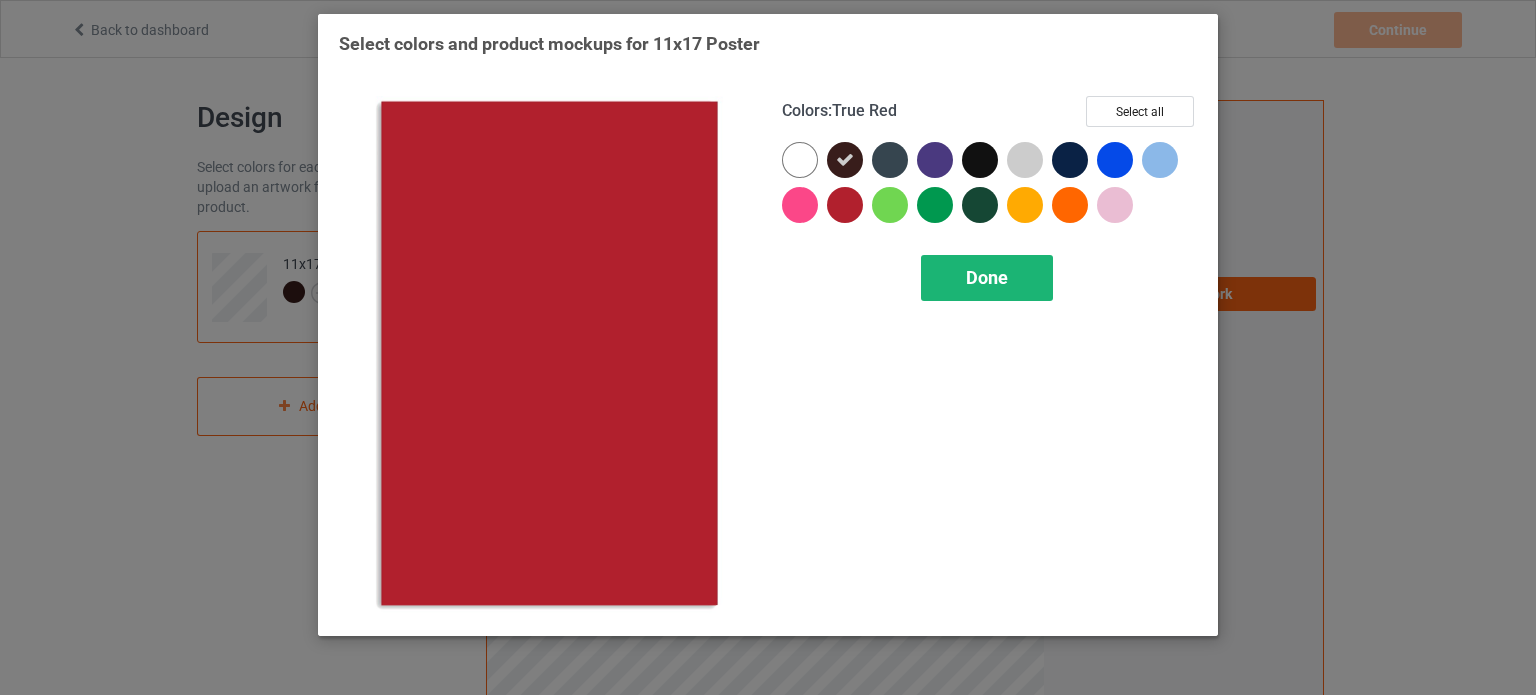 click on "Done" at bounding box center [987, 277] 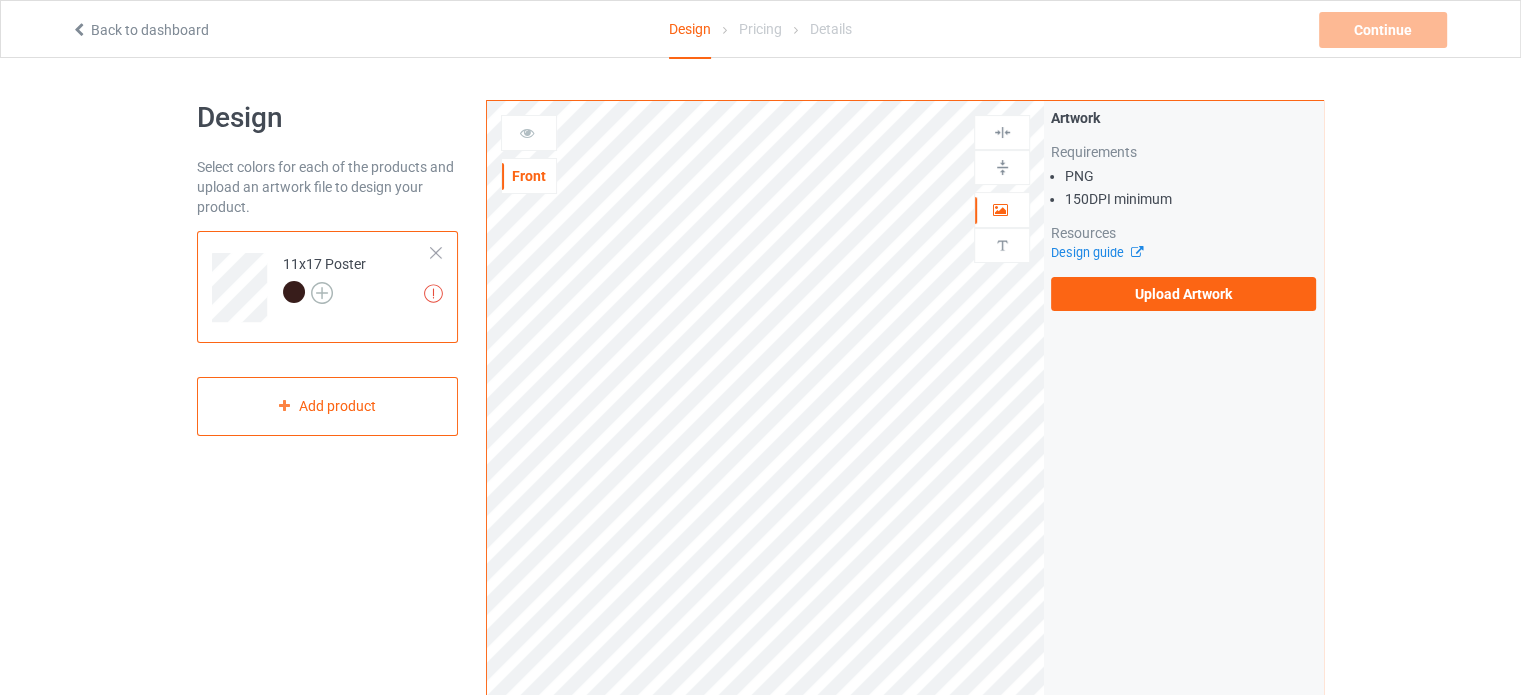 click at bounding box center (322, 293) 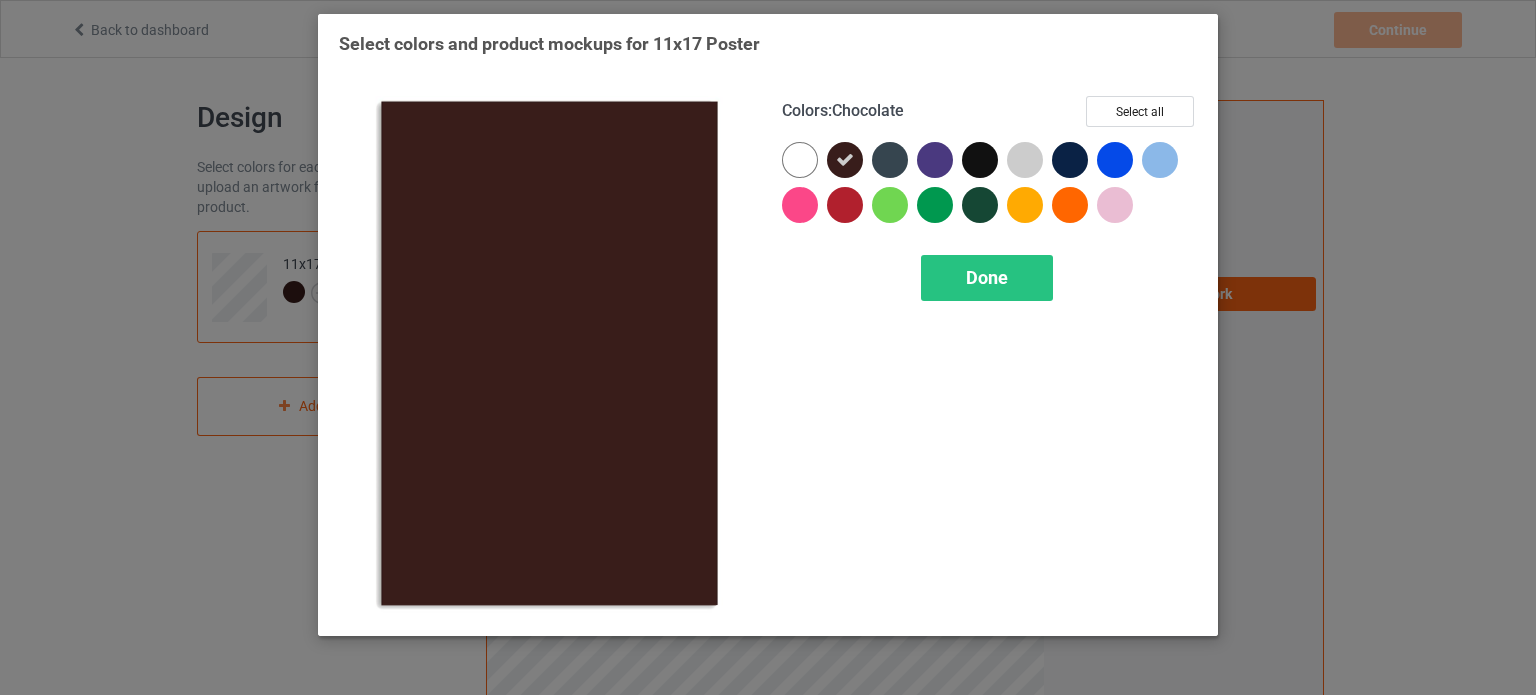click at bounding box center (845, 160) 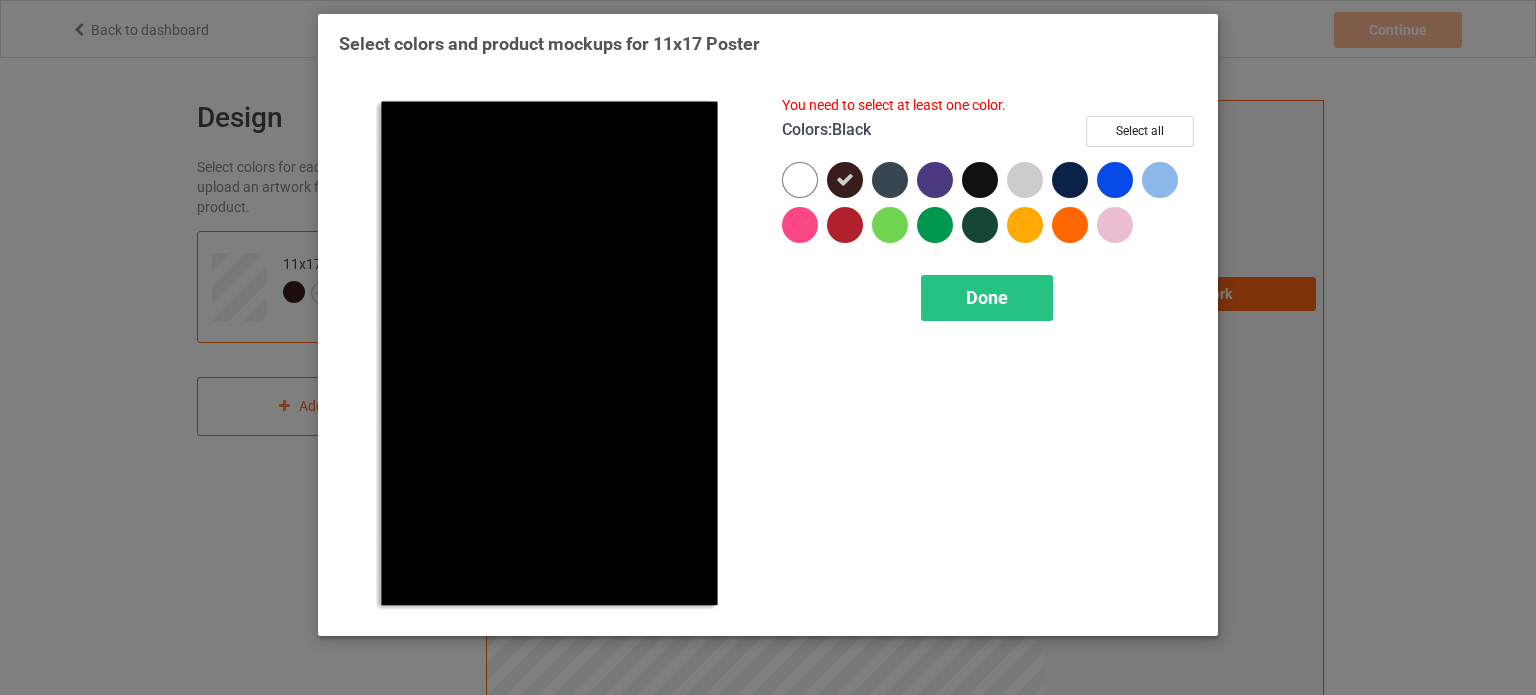 click at bounding box center [980, 180] 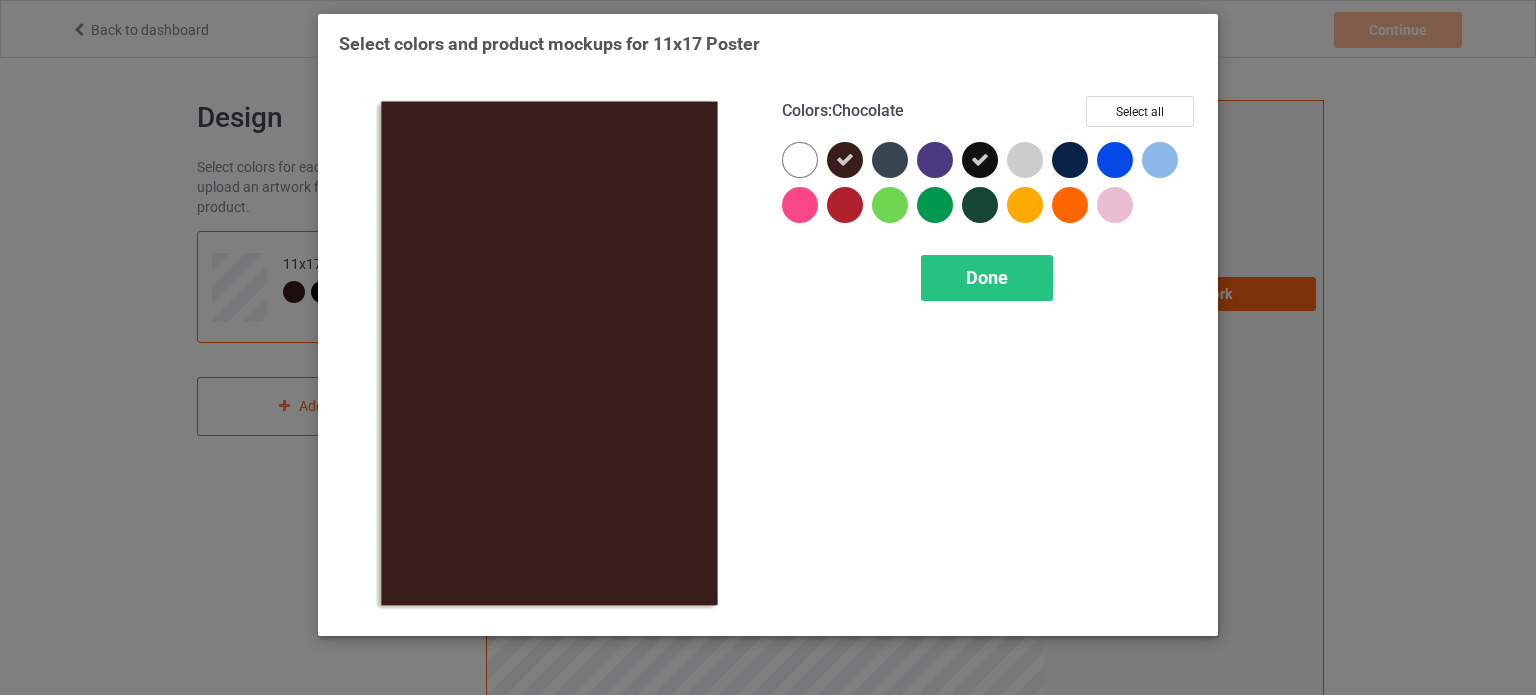 click at bounding box center [845, 160] 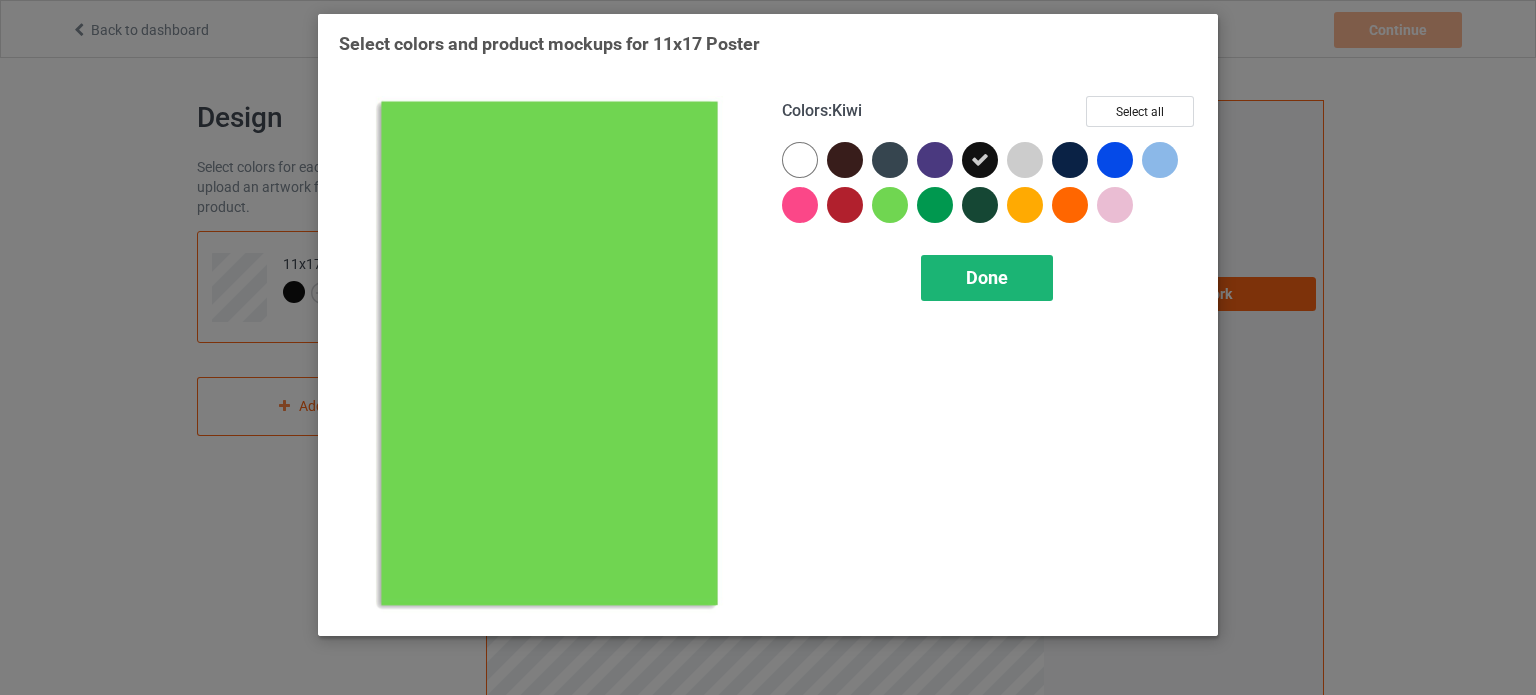click on "Done" at bounding box center (987, 277) 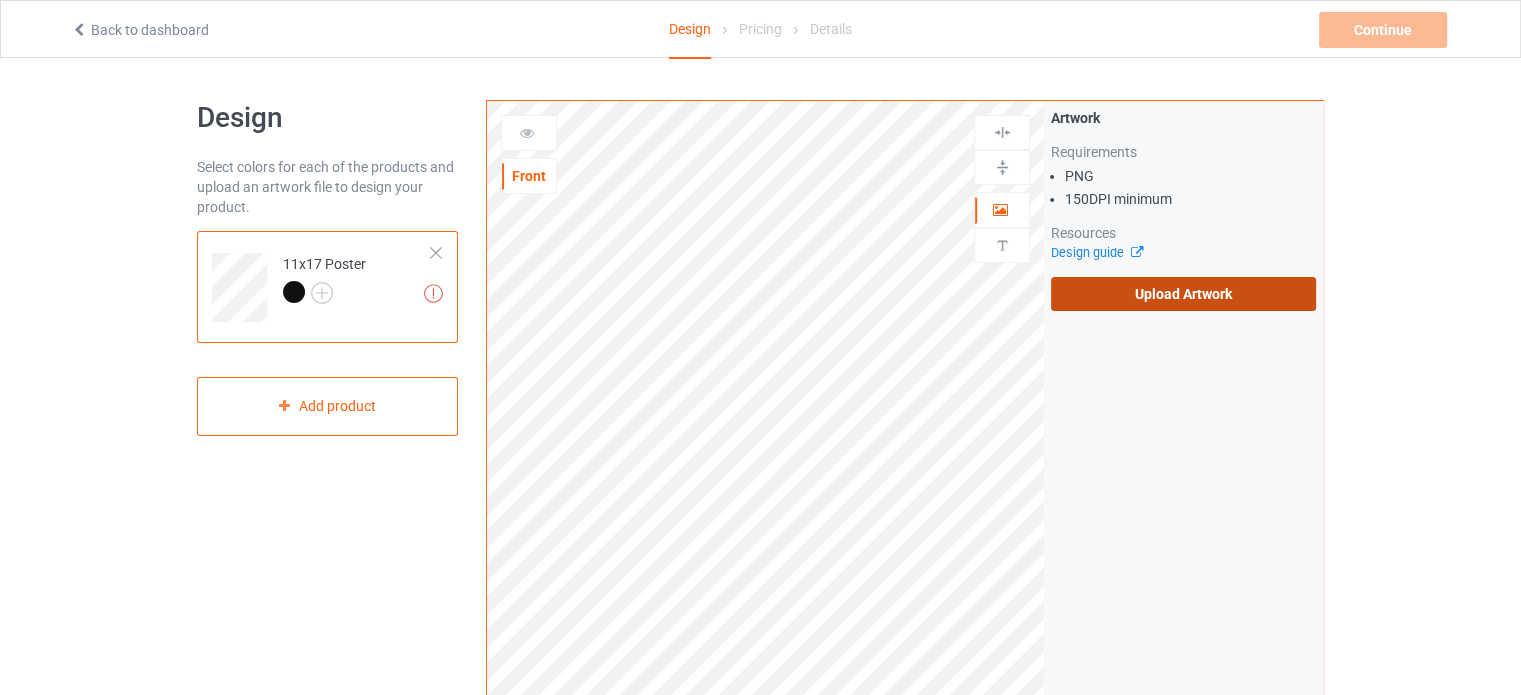 click on "Upload Artwork" at bounding box center (1183, 294) 